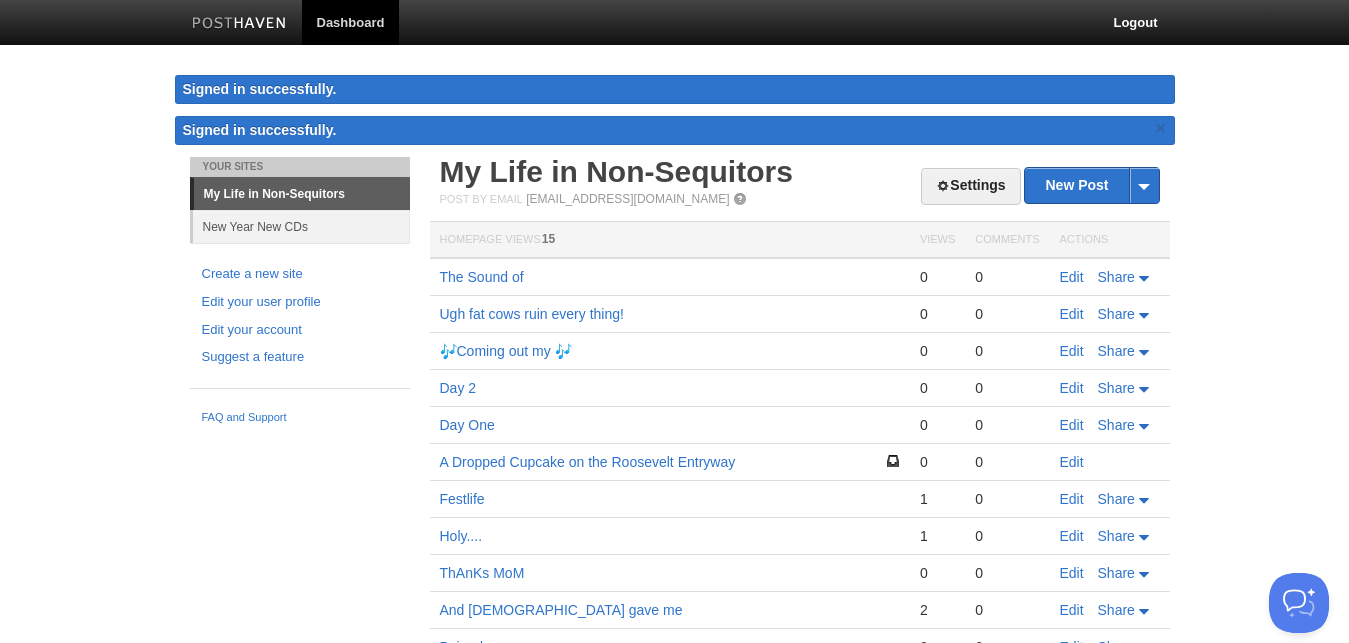 scroll, scrollTop: 0, scrollLeft: 0, axis: both 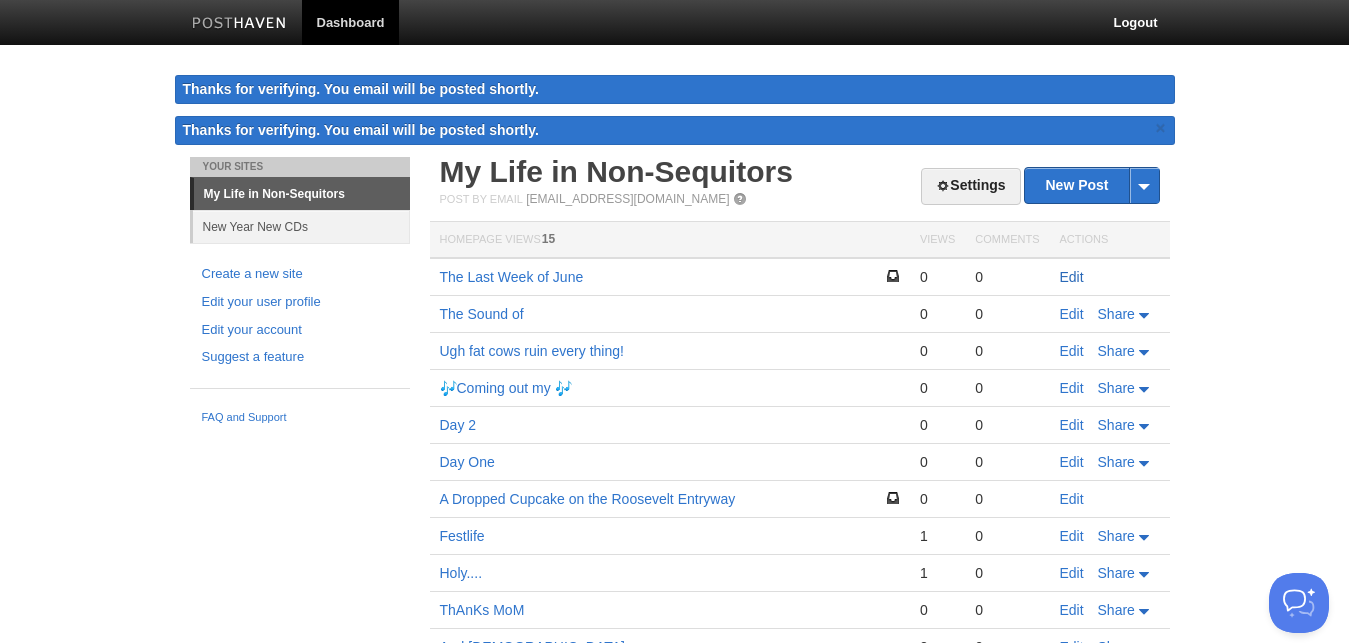 click on "The Last Week of June
0
0
Edit
The Sound of
0
0
Edit
Share
Ugh fat cows ruin every thing!
0
0
Edit
Share
🎶Coming out my 🎶
0
0
Edit
Share
Day 2
0
0
Edit
Share
Day One
0
0
Edit
Share
A Dropped Cupcake on the [GEOGRAPHIC_DATA]
0
0
Edit
Festlife
1
0
Edit" at bounding box center [800, 628] 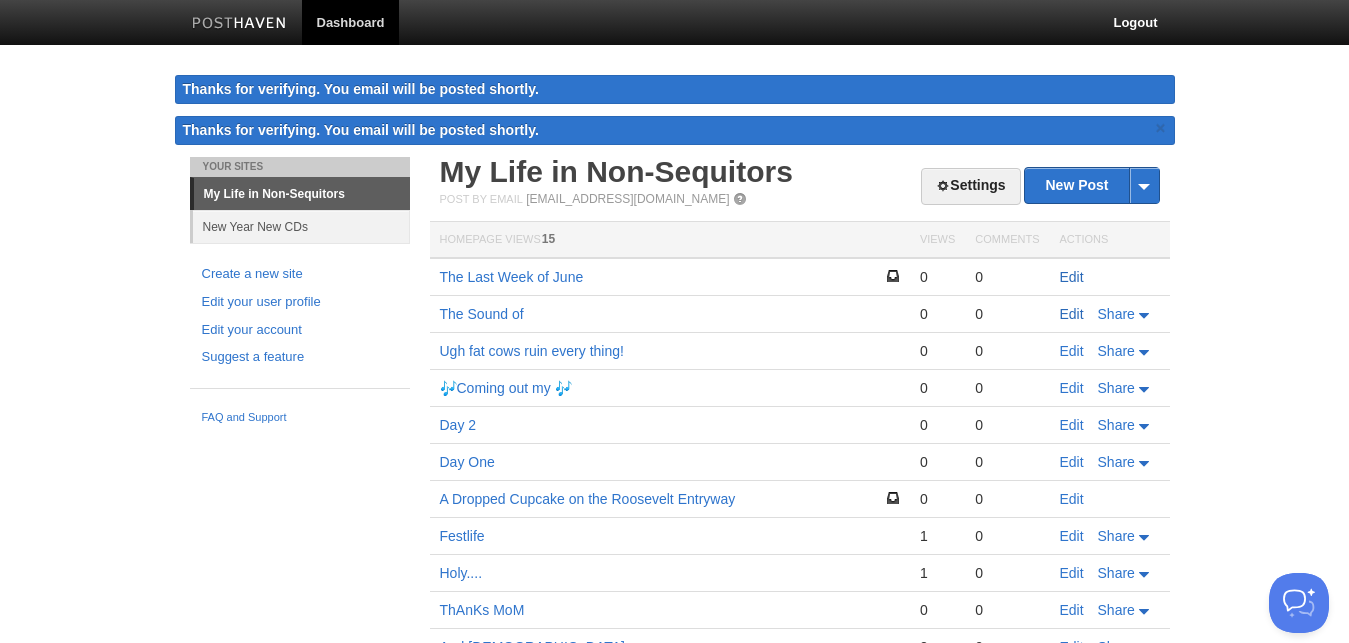click on "Edit" at bounding box center [1072, 314] 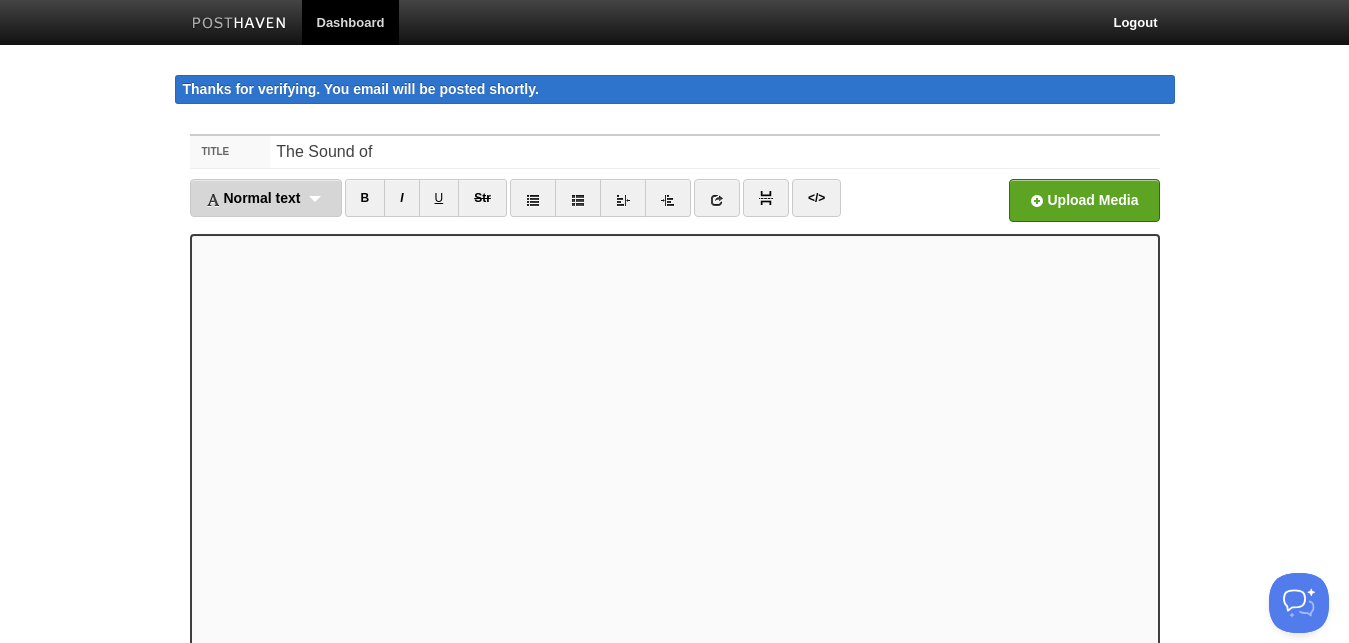 click on "Normal text
Normal text
Heading 1
Heading 2
Heading 3" at bounding box center [266, 198] 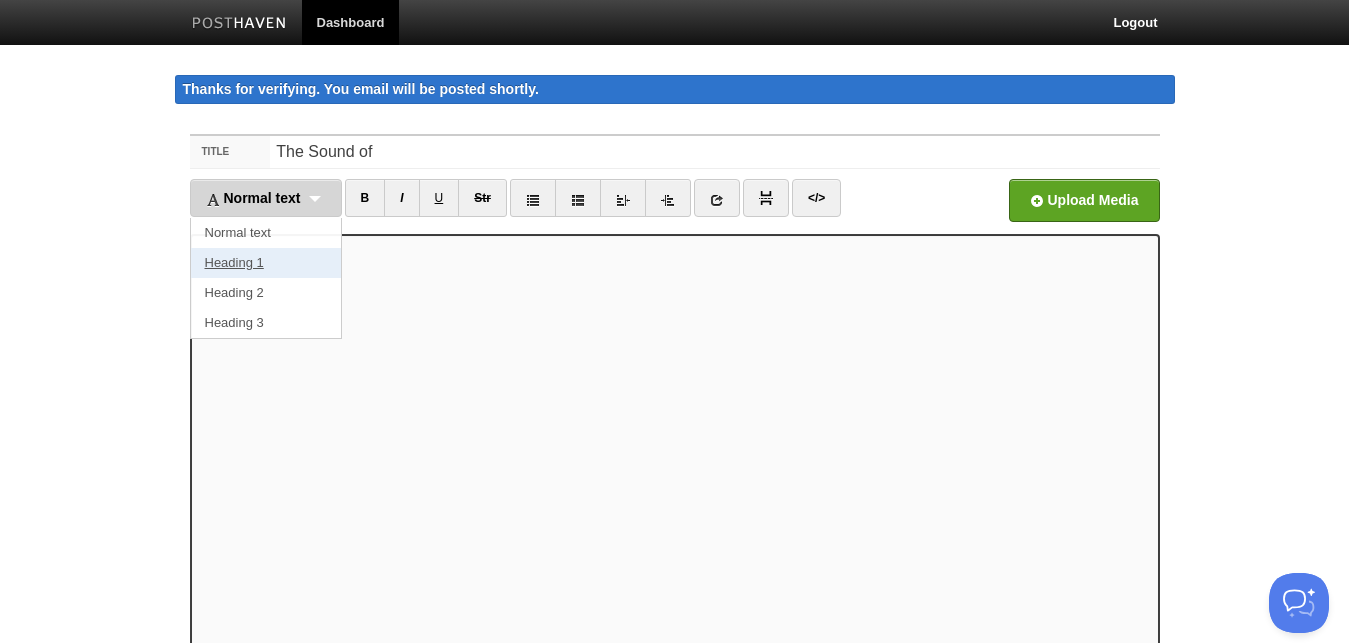 click on "Heading 1" at bounding box center (266, 263) 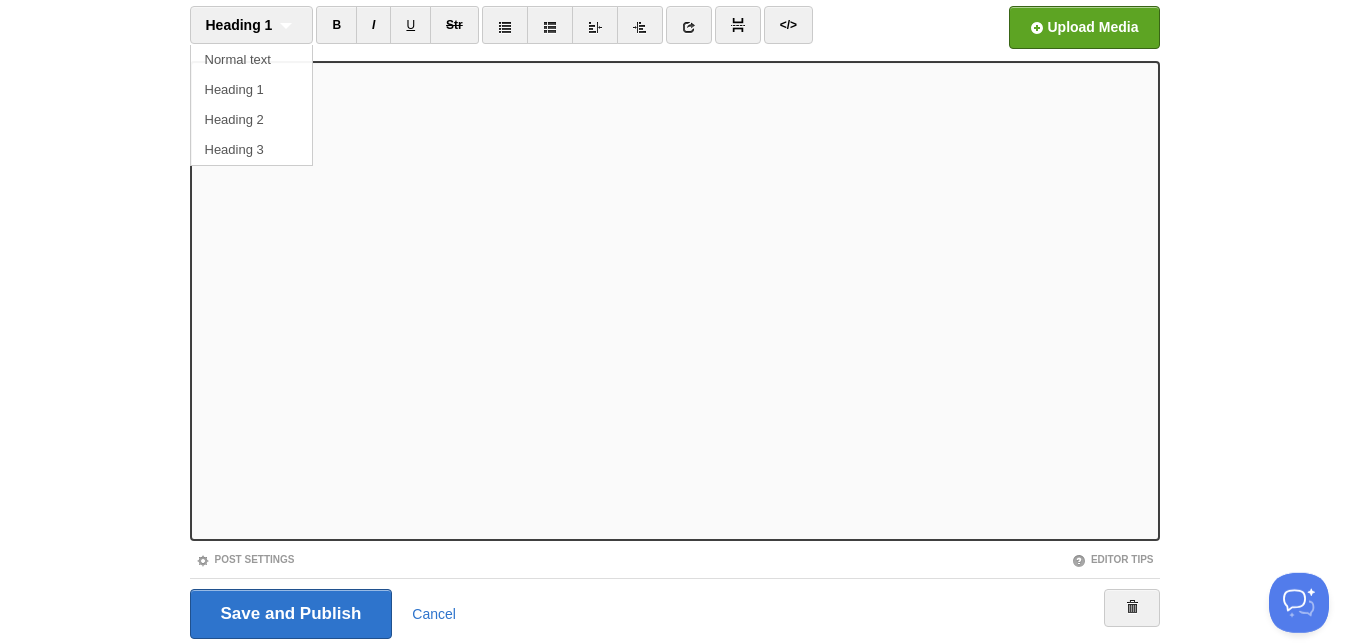 scroll, scrollTop: 240, scrollLeft: 0, axis: vertical 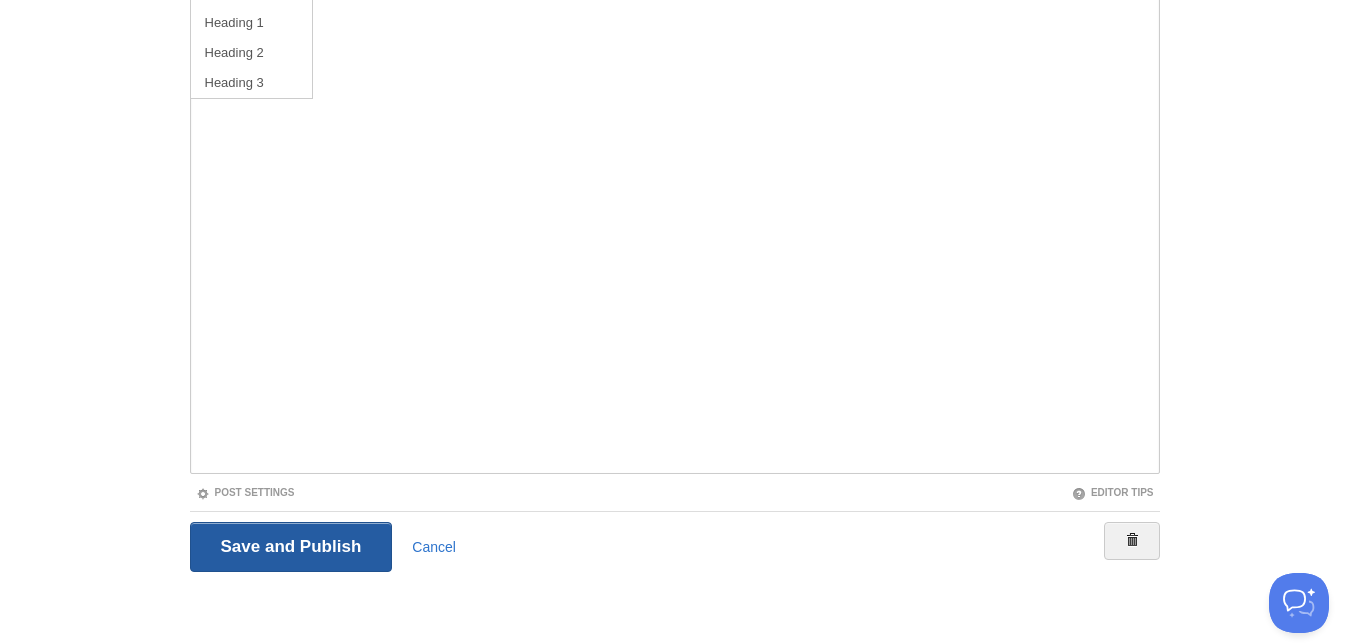 click on "Save and Publish" at bounding box center [291, 547] 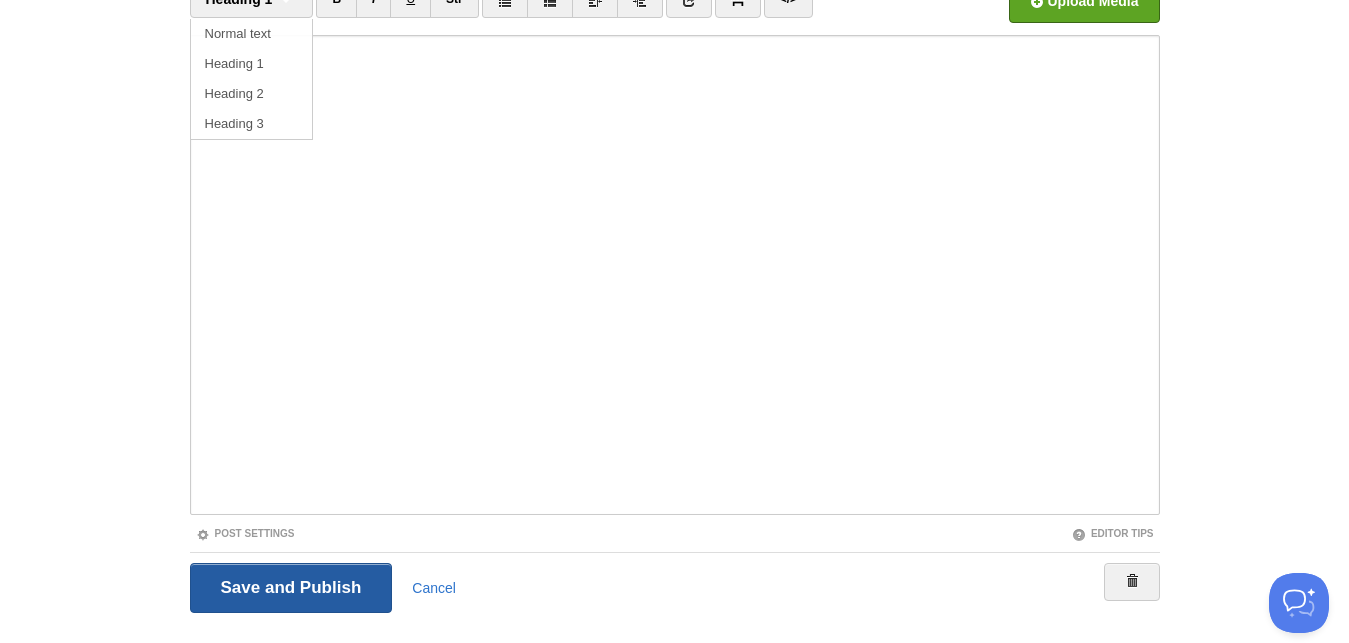scroll, scrollTop: 116, scrollLeft: 0, axis: vertical 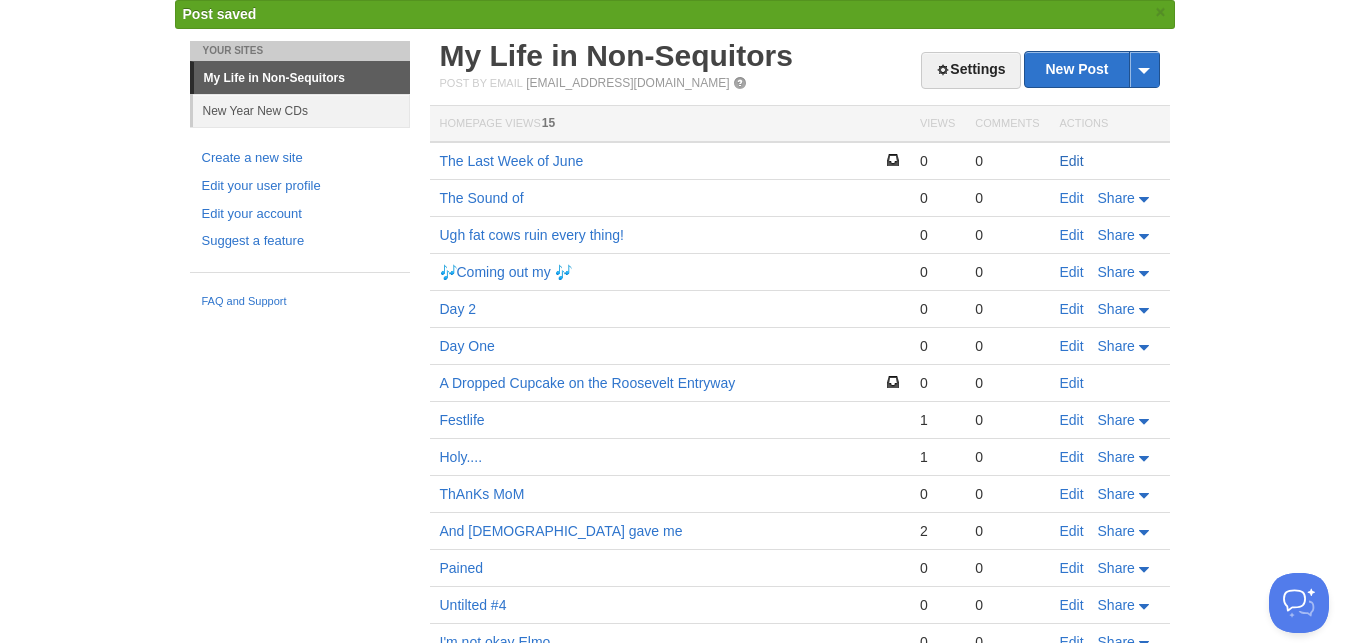 click on "Edit" at bounding box center [1072, 161] 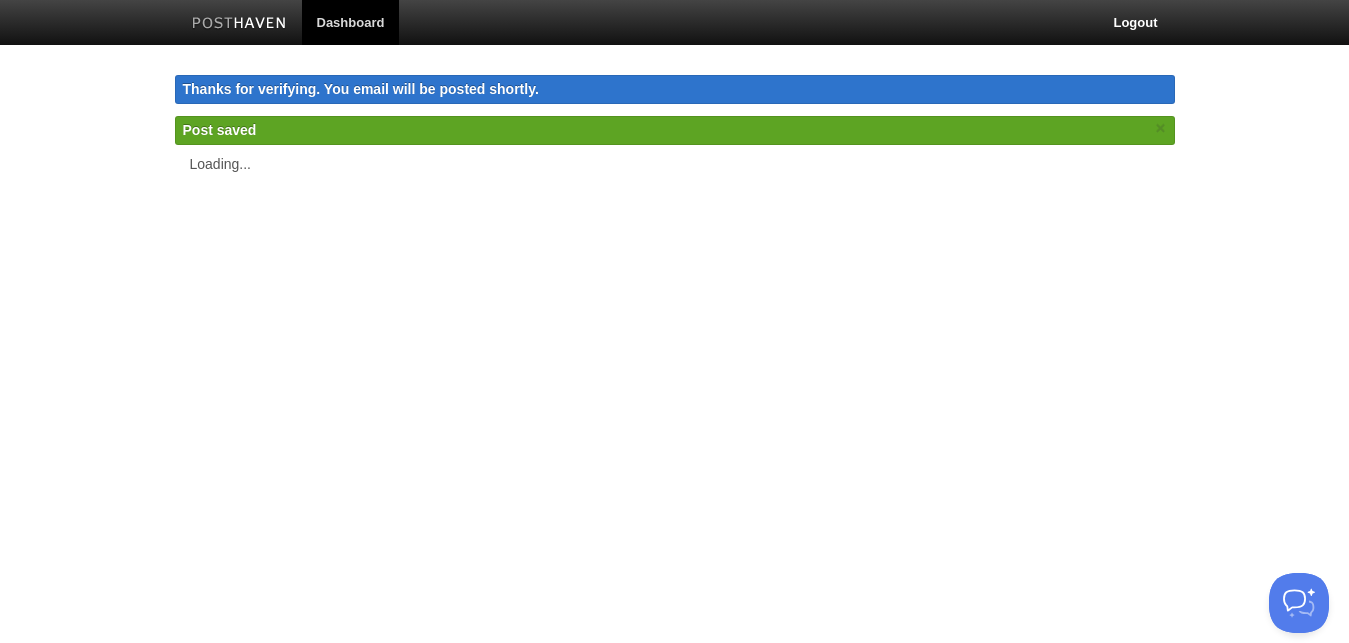 scroll, scrollTop: 0, scrollLeft: 0, axis: both 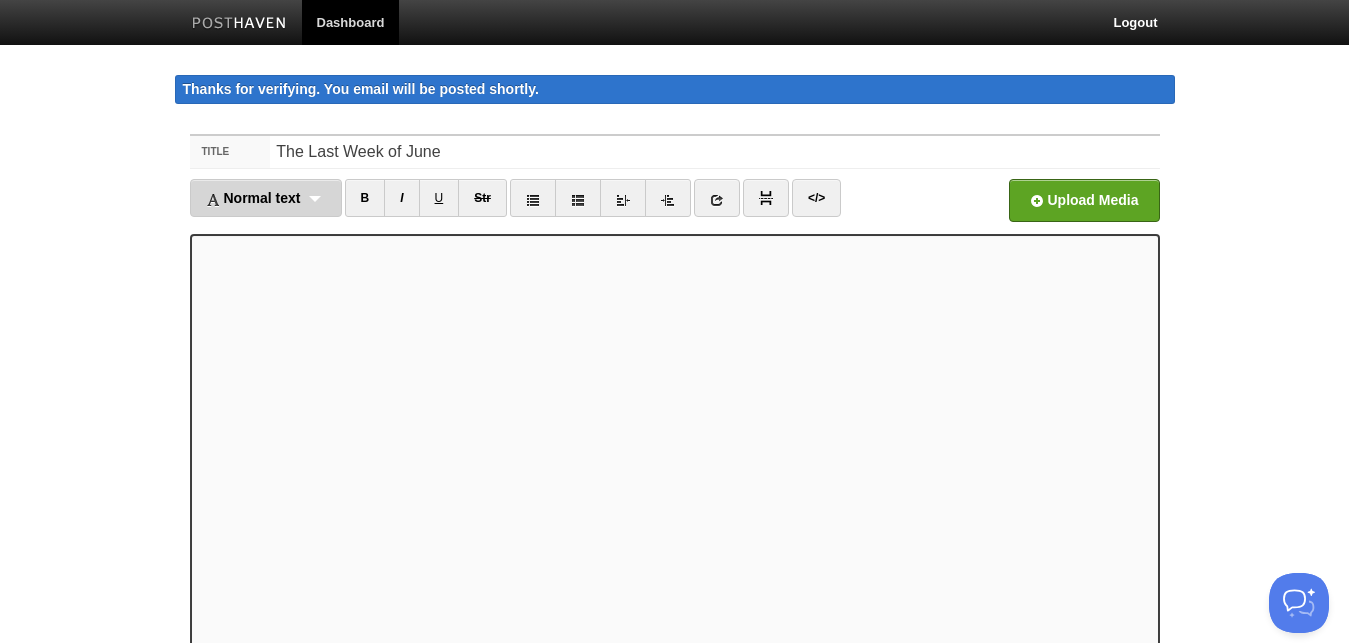 click on "Normal text
Normal text
Heading 1
Heading 2
Heading 3" at bounding box center (266, 198) 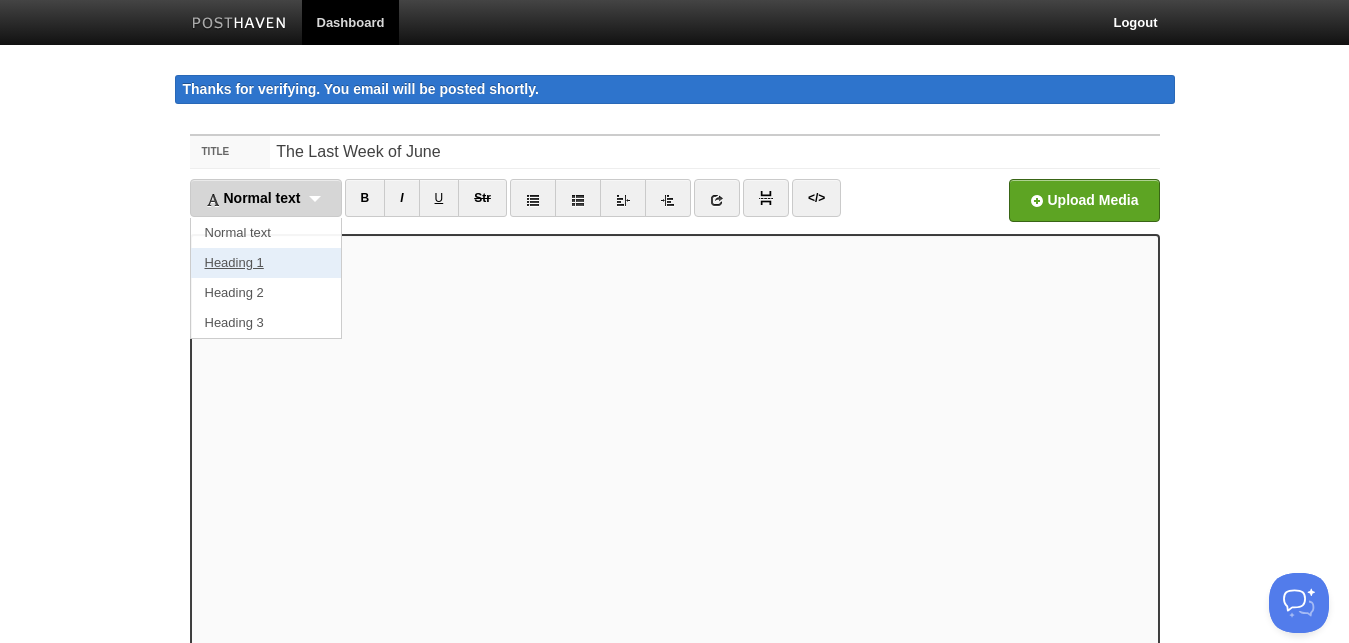 click on "Heading 1" at bounding box center (266, 263) 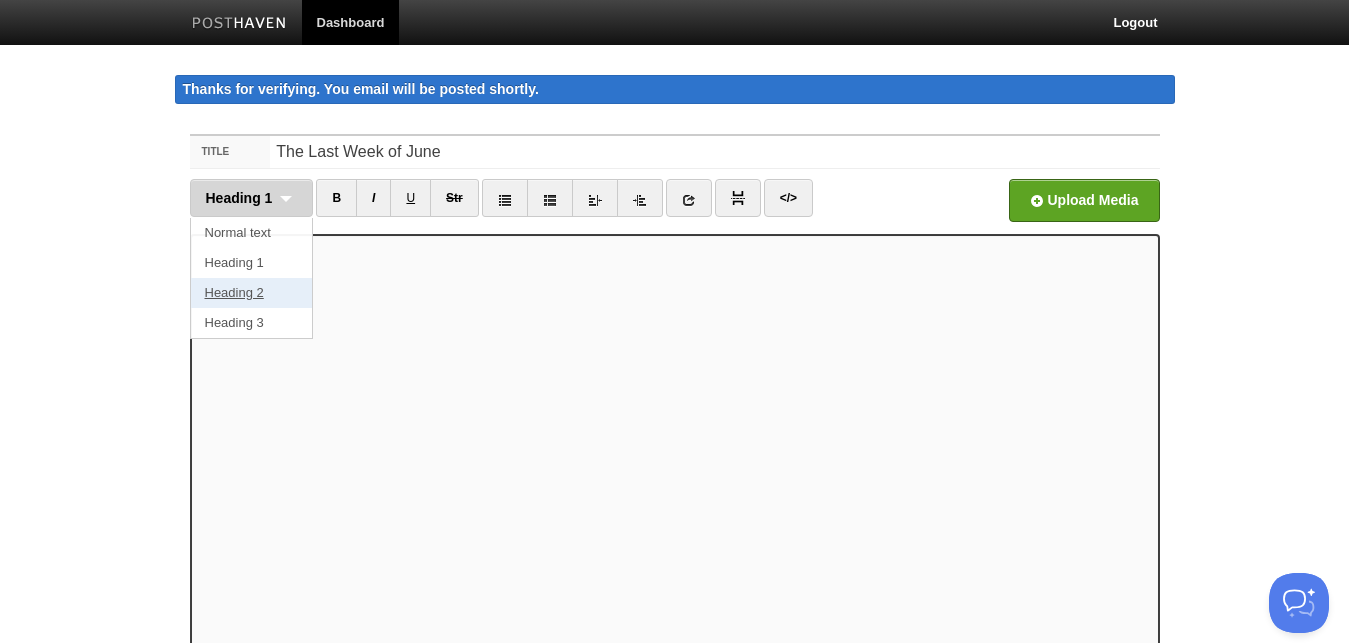 click on "Heading 2" at bounding box center (252, 293) 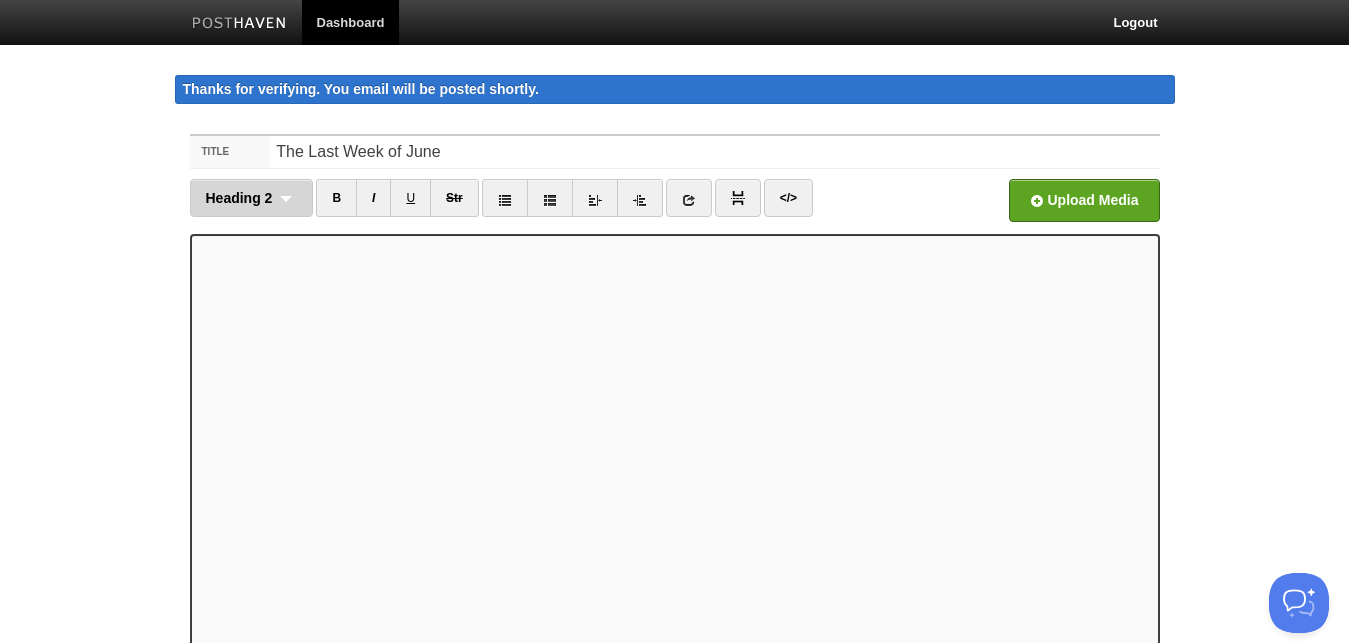 click on "Heading 2" at bounding box center [239, 198] 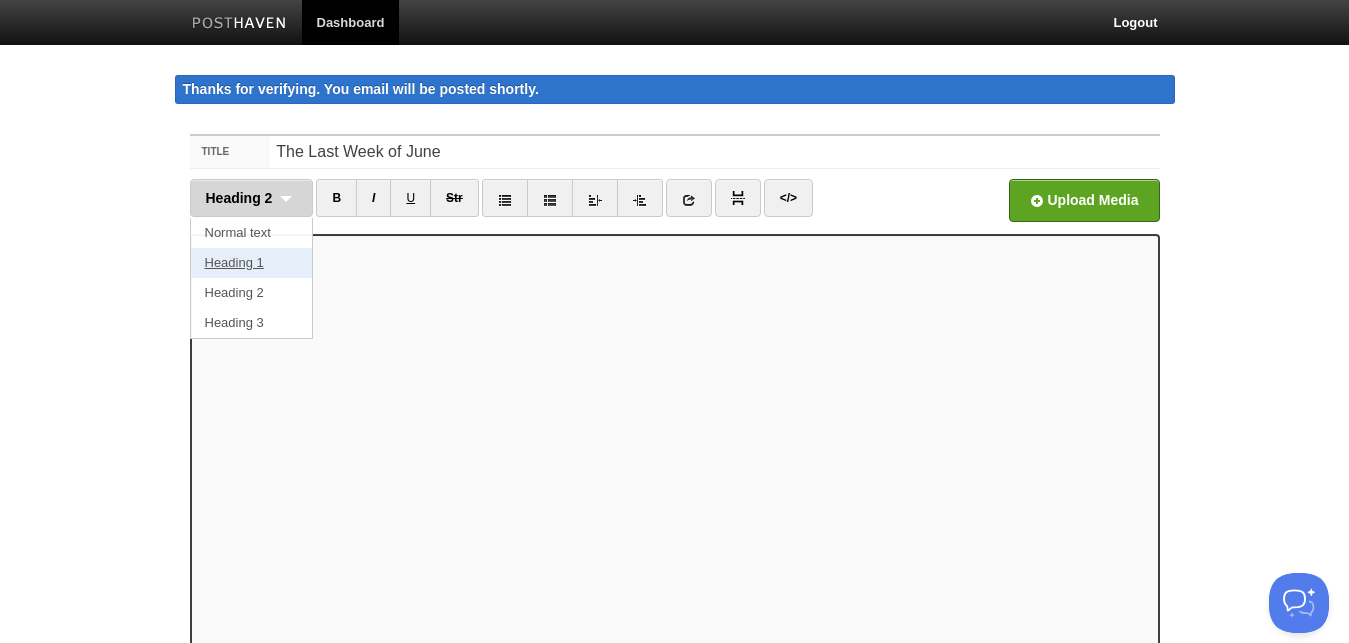 click on "Heading 1" at bounding box center [252, 263] 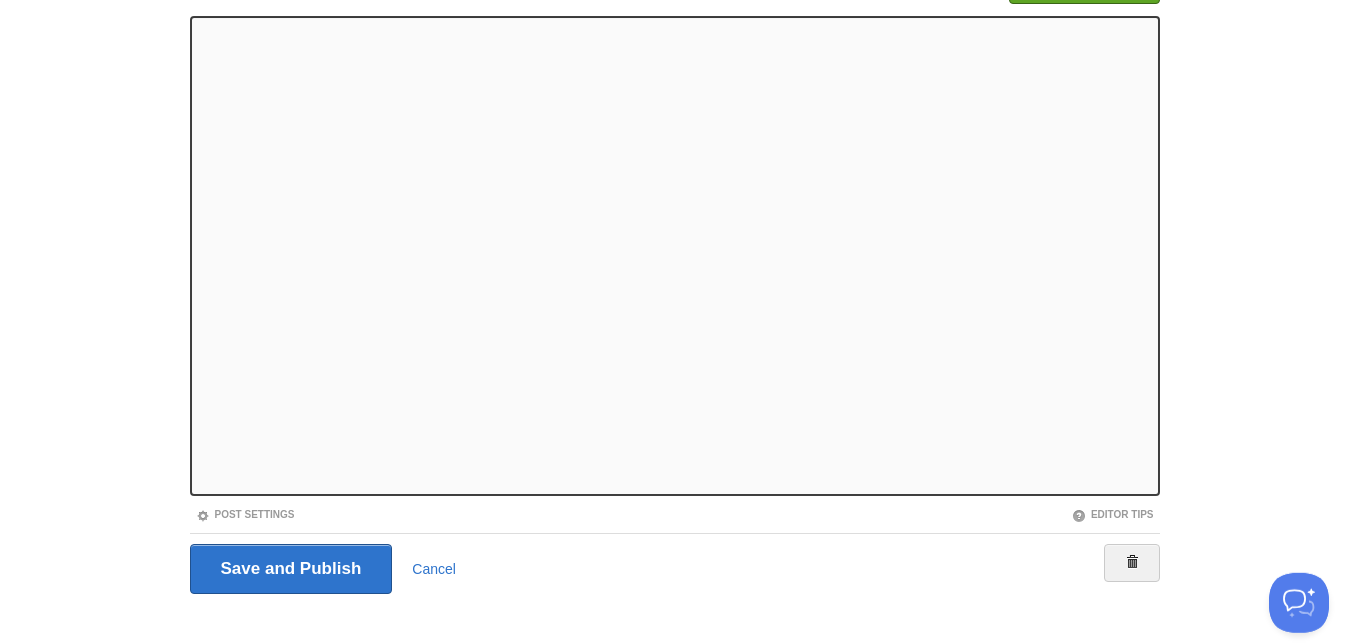 scroll, scrollTop: 240, scrollLeft: 0, axis: vertical 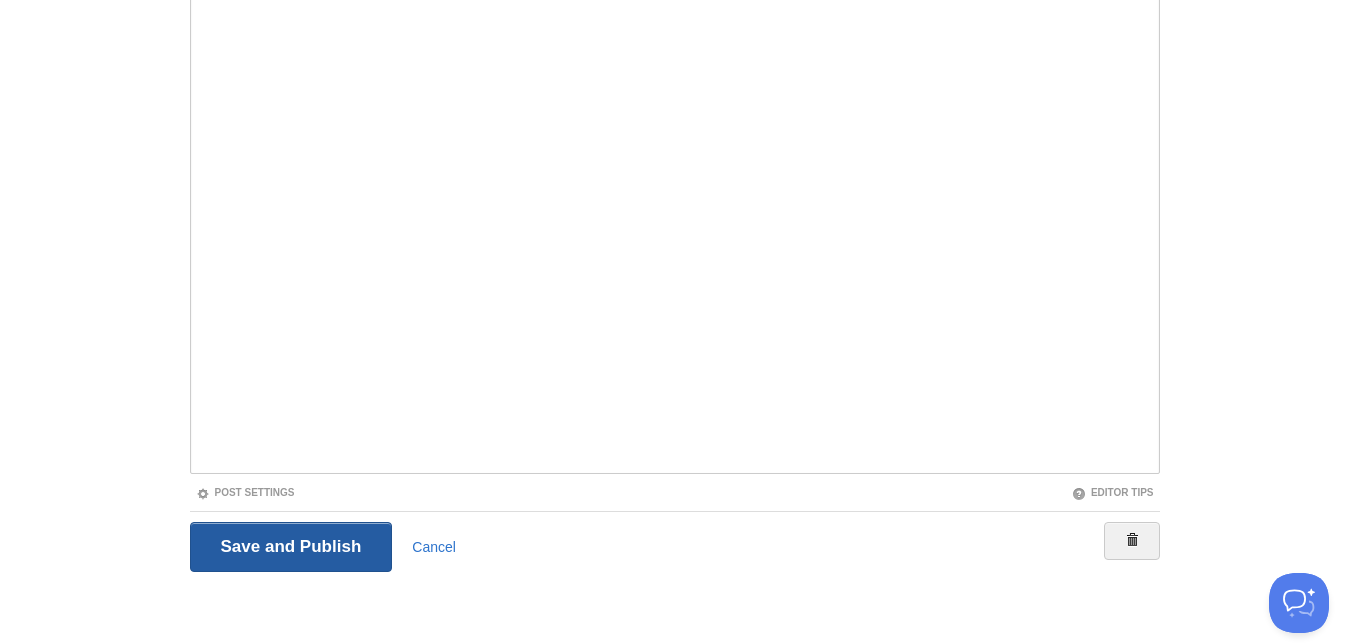 click on "Save and Publish" at bounding box center [291, 547] 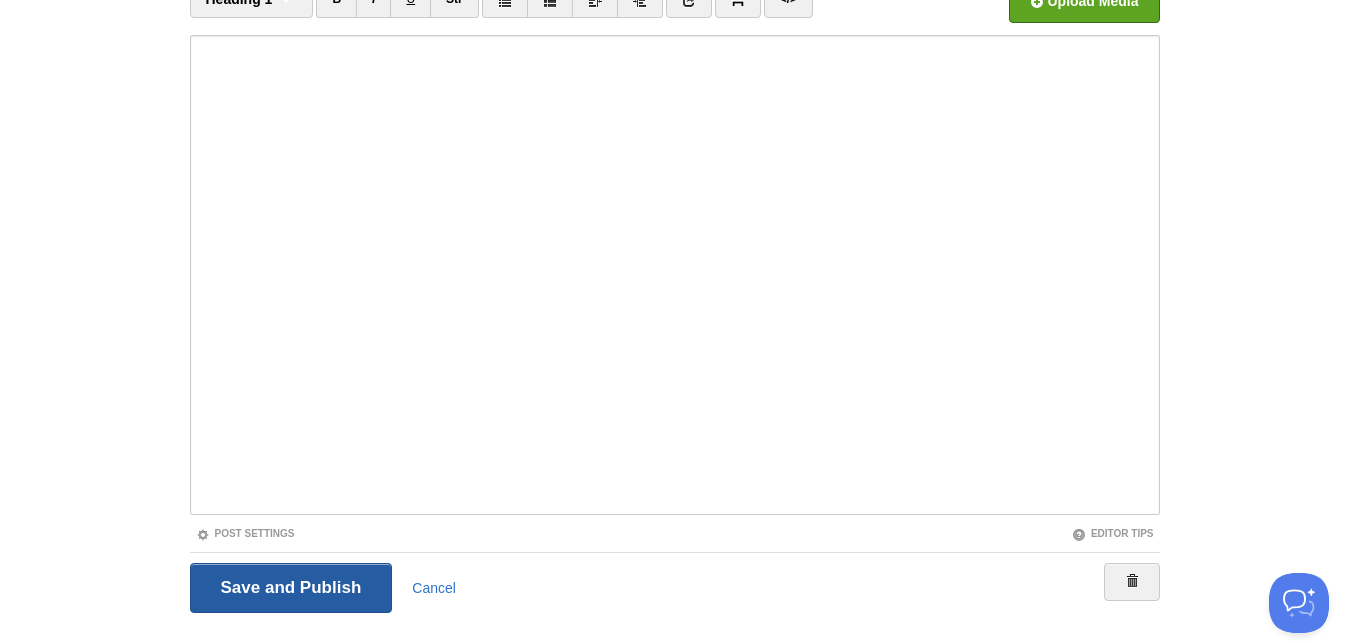 scroll, scrollTop: 116, scrollLeft: 0, axis: vertical 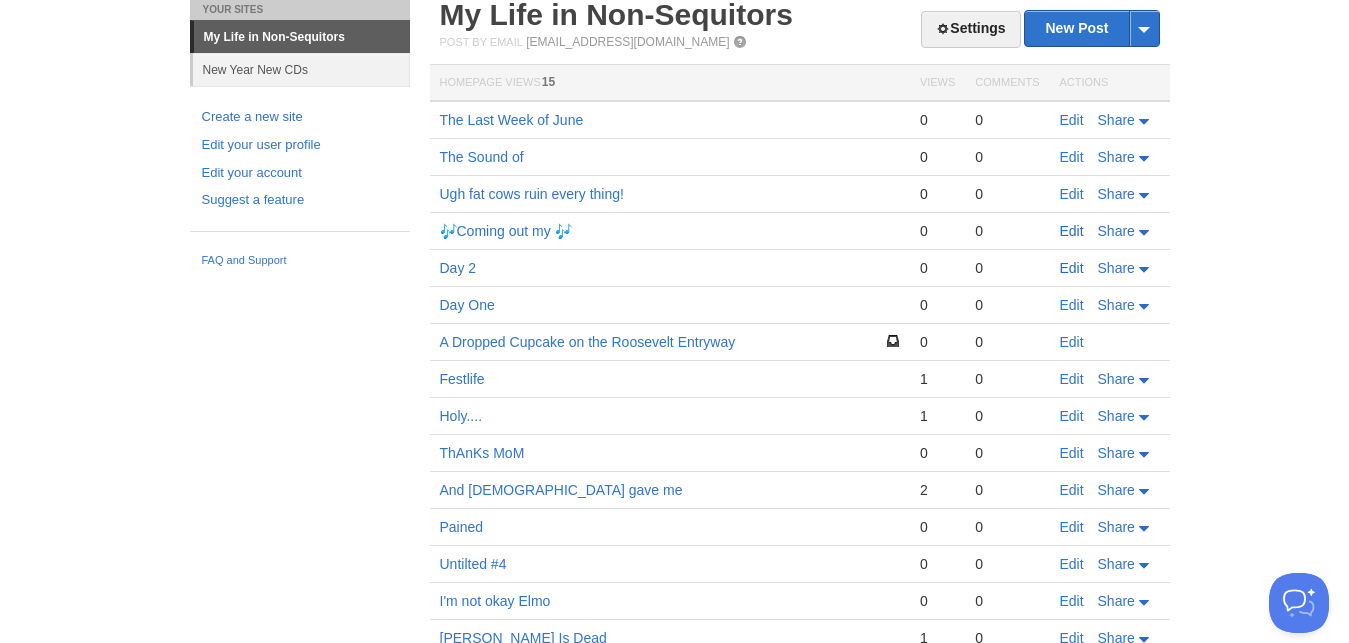 click on "Edit" at bounding box center [1072, 268] 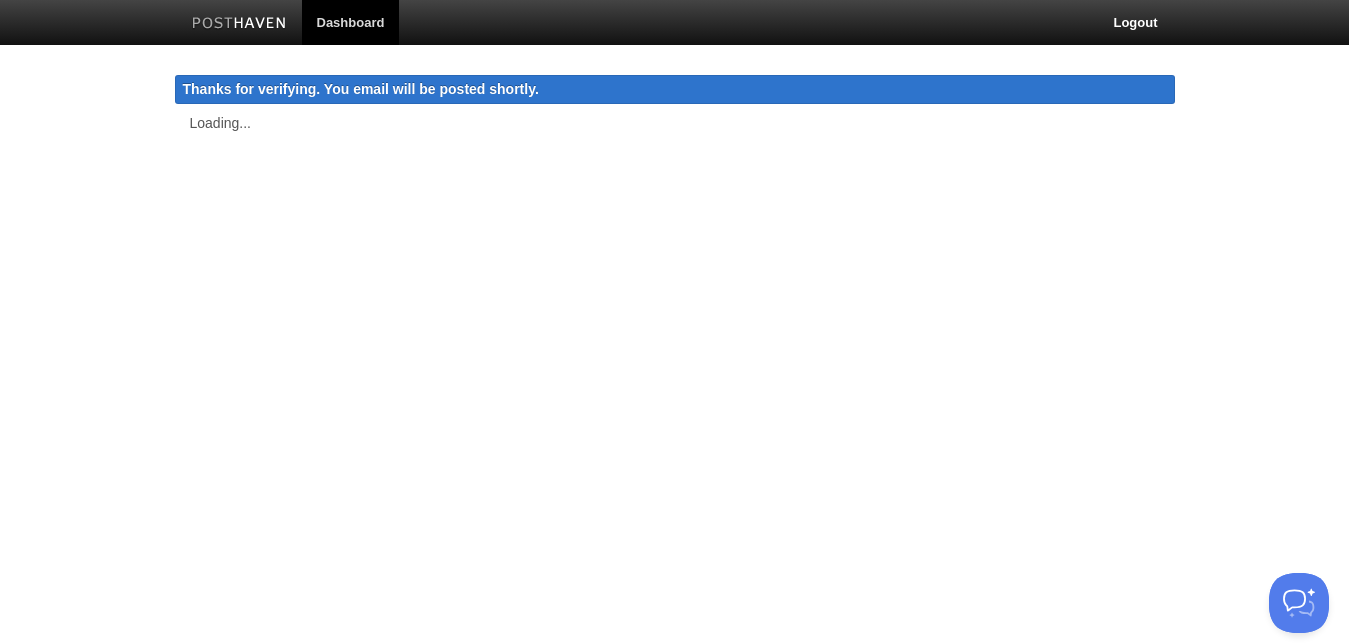 scroll, scrollTop: 0, scrollLeft: 0, axis: both 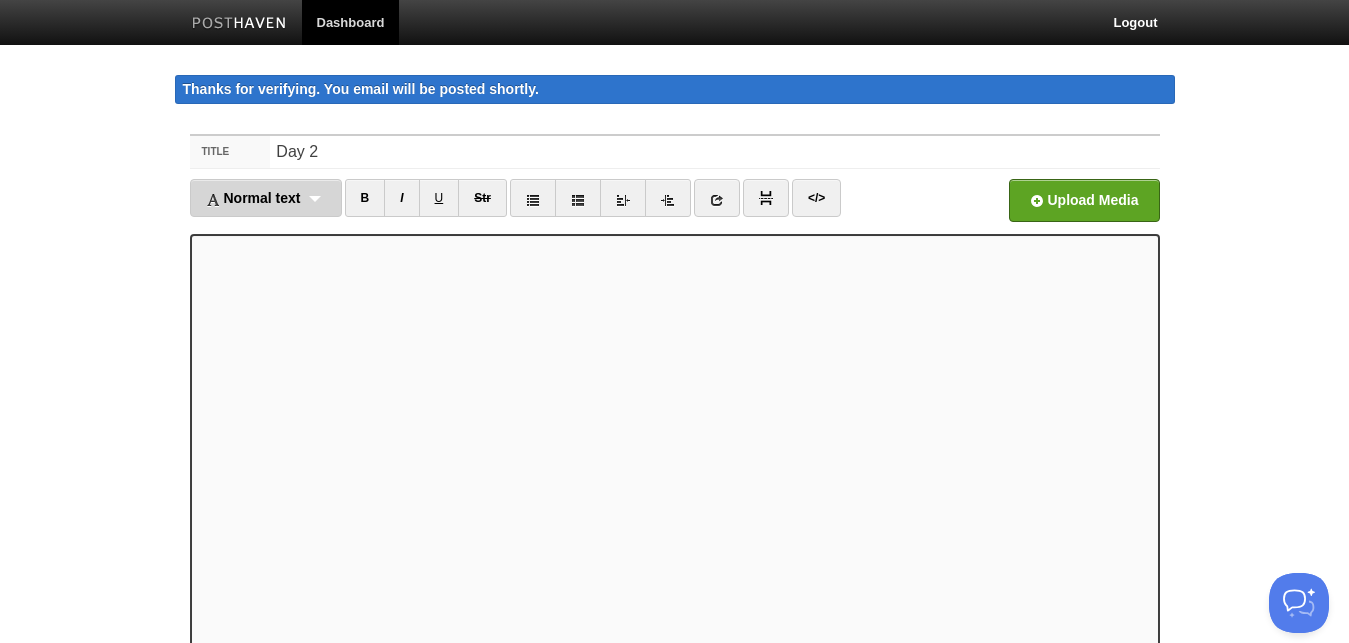 click on "Normal text
Normal text
Heading 1
Heading 2
Heading 3" at bounding box center (266, 198) 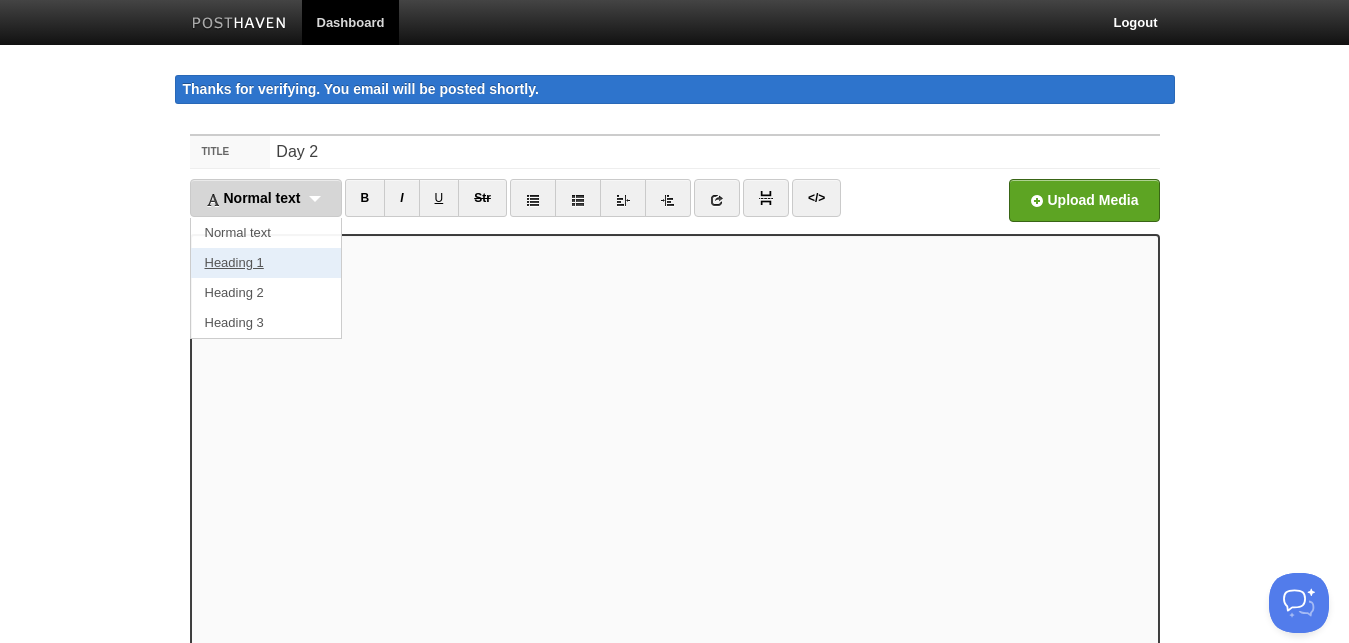 click on "Heading 1" at bounding box center [266, 263] 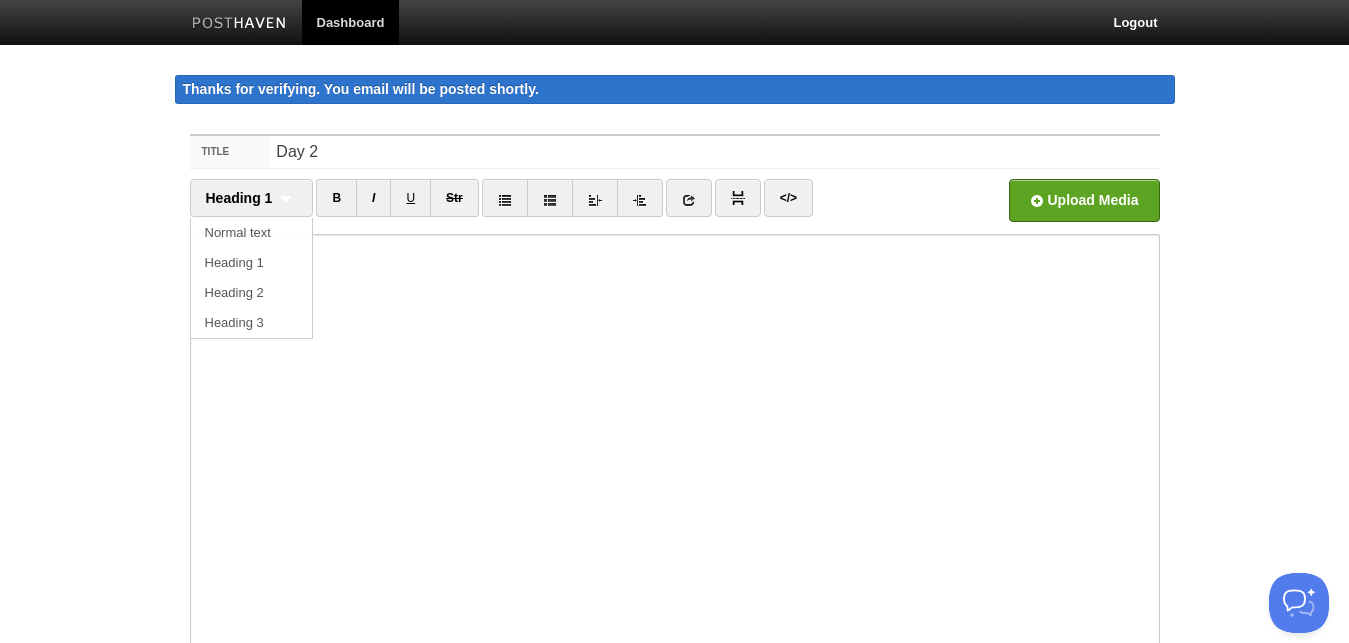 click on "Dashboard
Logout
Thanks for verifying. You email will be posted shortly.
Thanks for verifying. You email will be posted shortly.
×
Post saved
×
Post saved
×
Your Sites My Life in Non-Sequitors New Year New CDs
Create a new site
Edit your user profile
Edit your account
Suggest a feature
FAQ and Support
Title
Day 2
Heading 1
Normal text
Heading 1
Heading 2
Heading 3
B I" at bounding box center (674, 443) 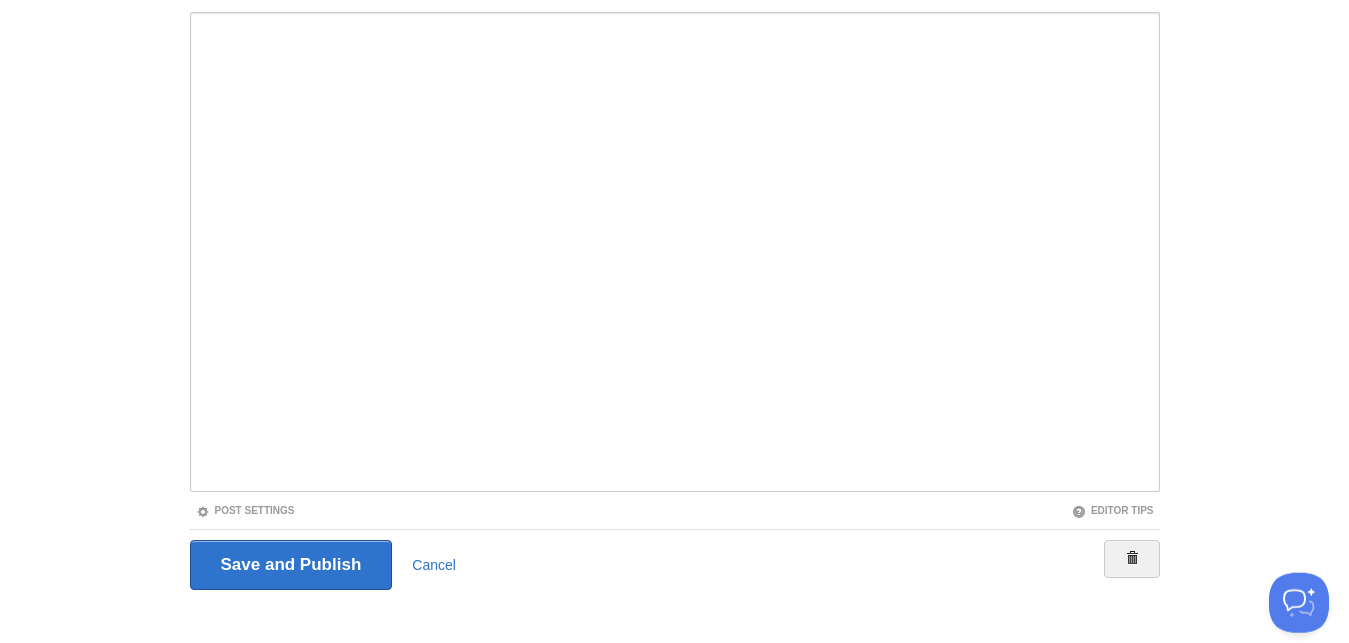 scroll, scrollTop: 240, scrollLeft: 0, axis: vertical 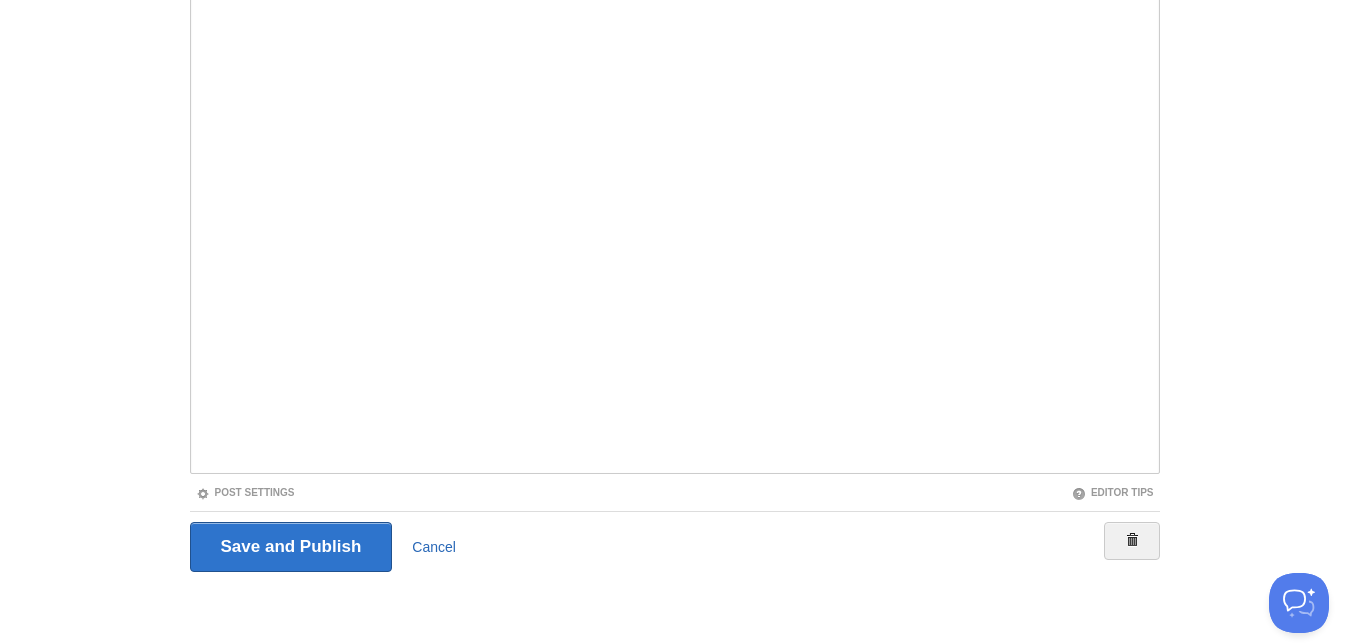 click on "Cancel" at bounding box center [434, 547] 